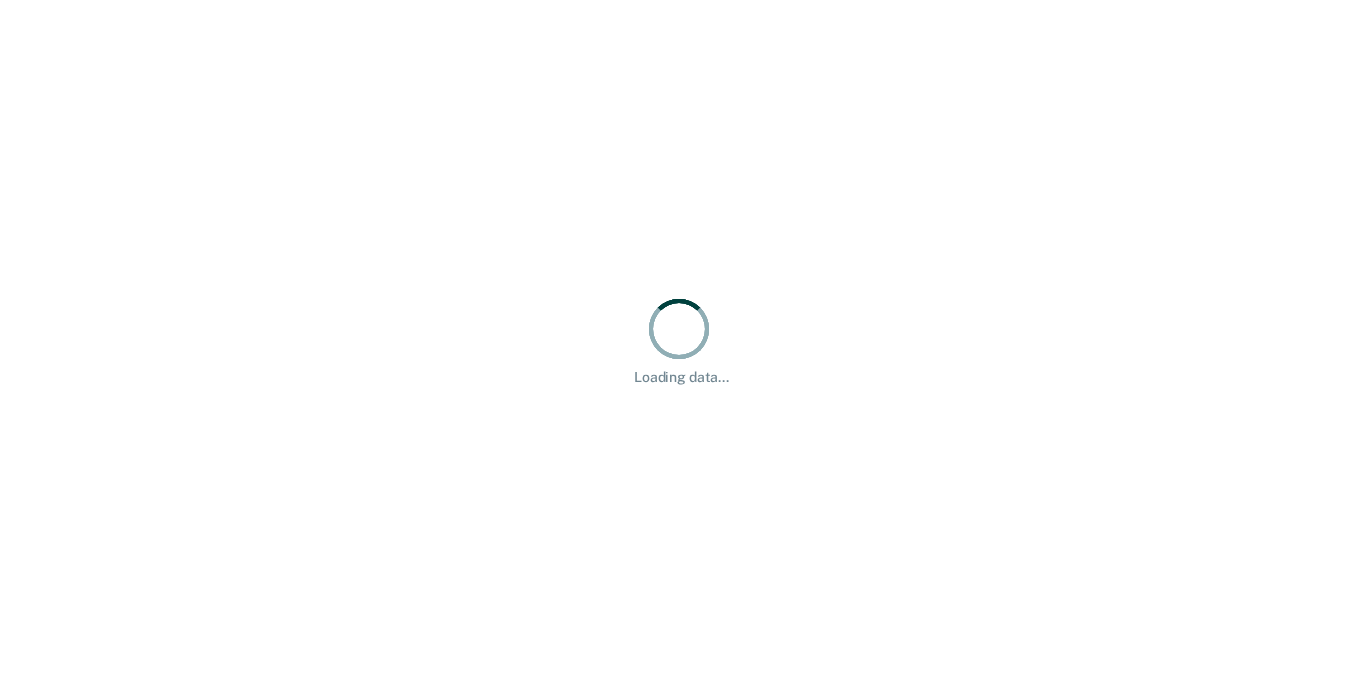 scroll, scrollTop: 0, scrollLeft: 0, axis: both 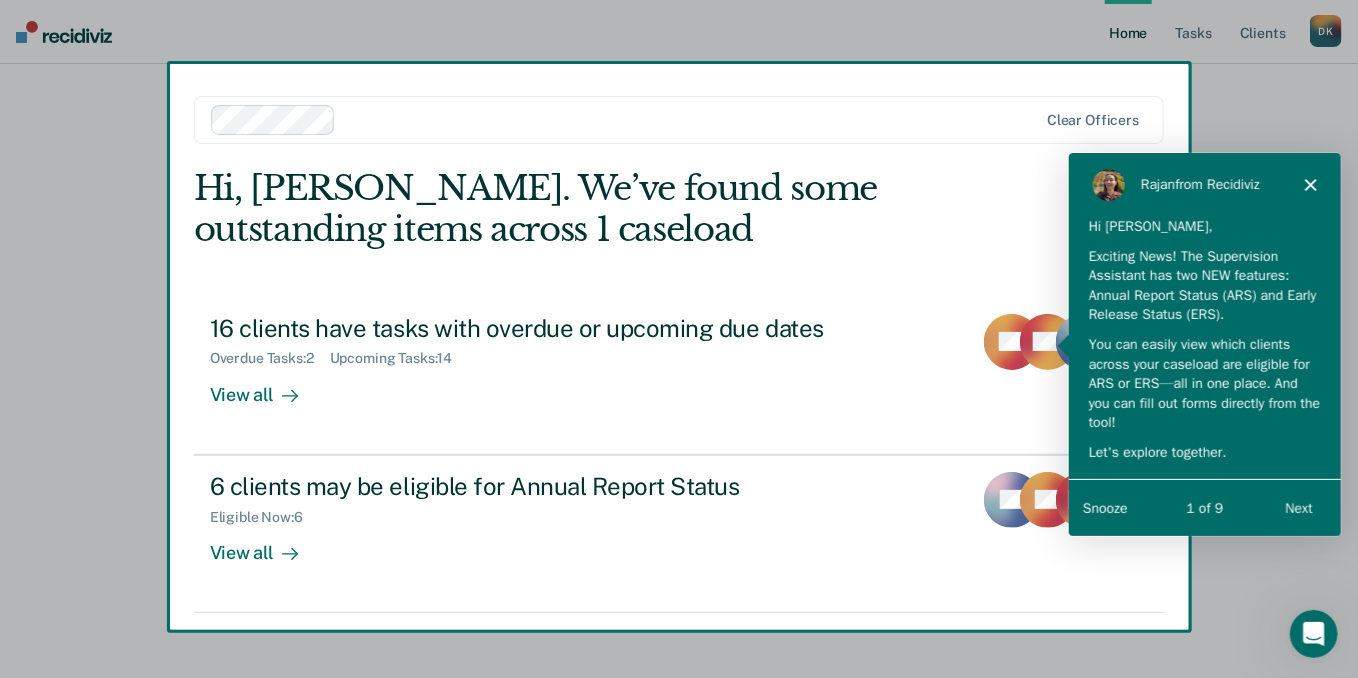 click at bounding box center [679, 339] 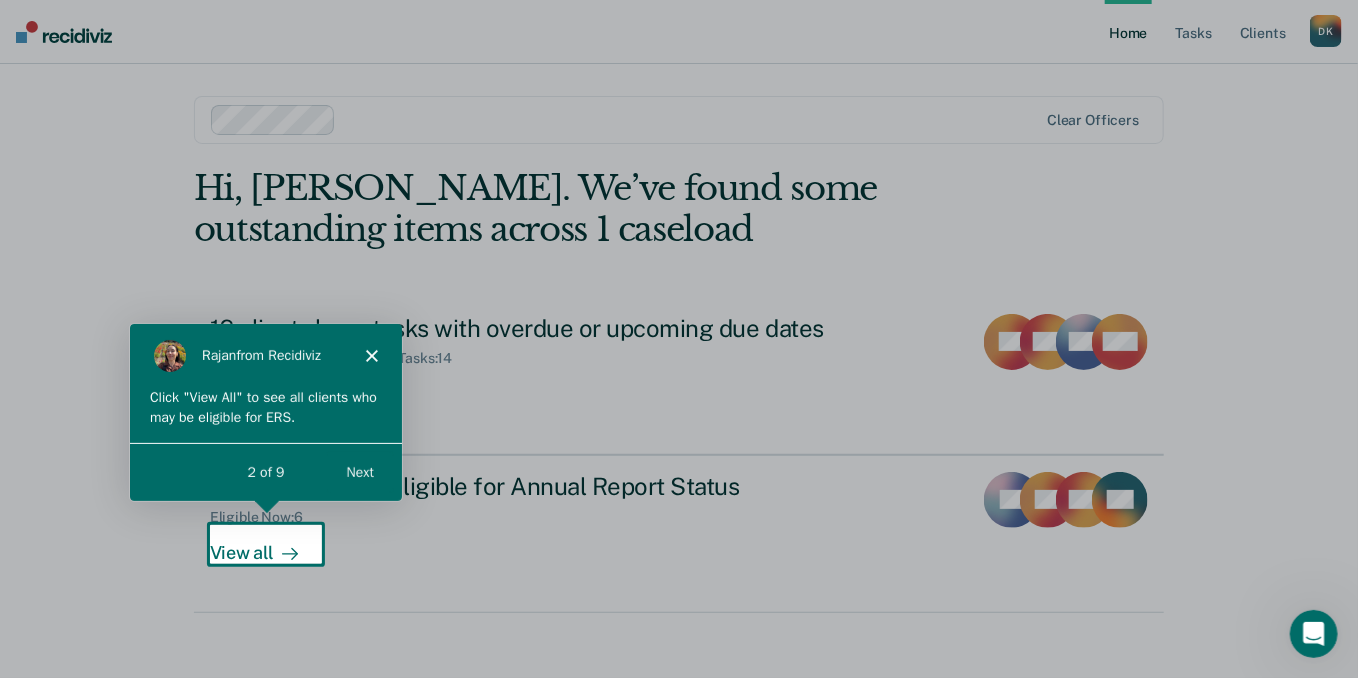 scroll, scrollTop: 0, scrollLeft: 0, axis: both 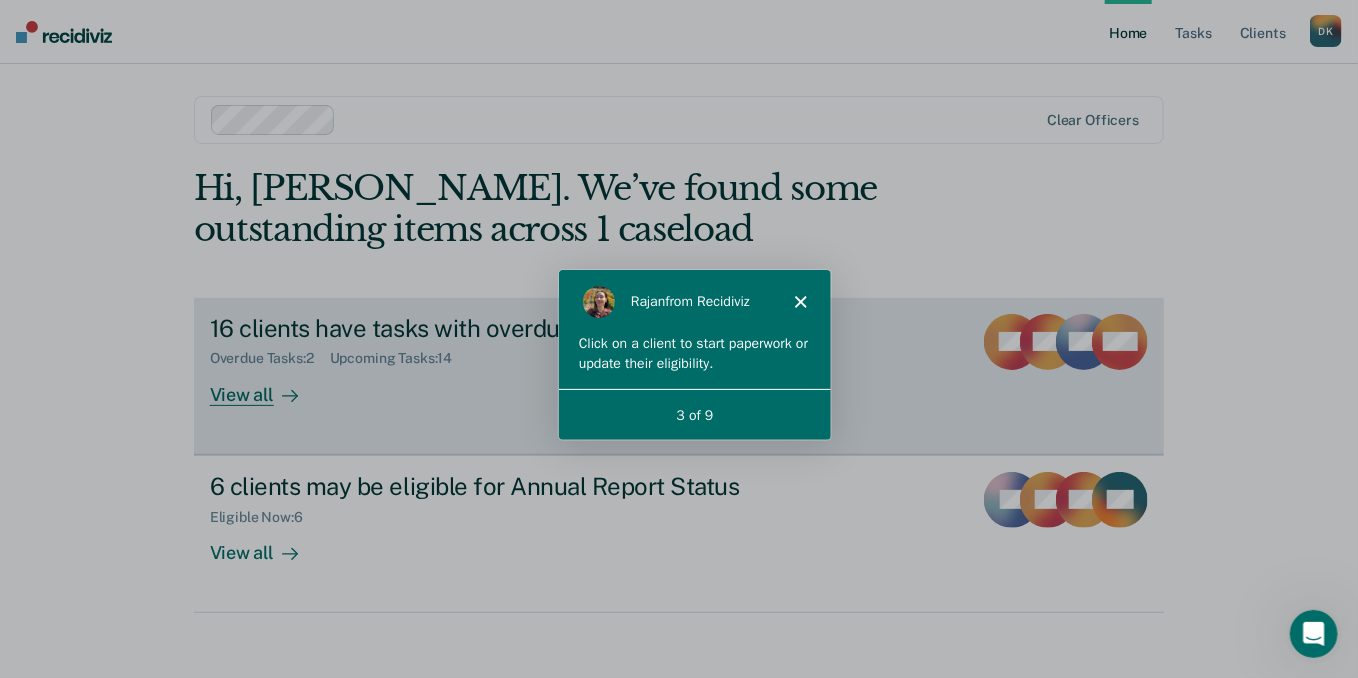 click 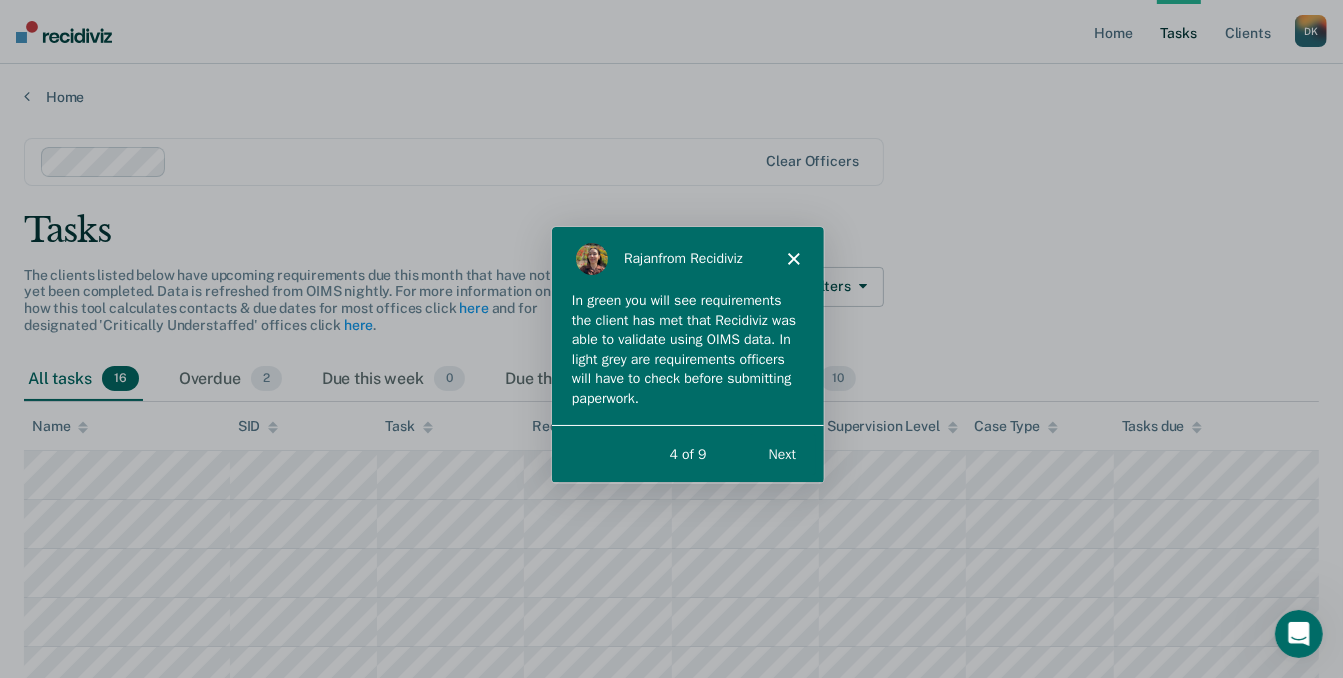 scroll, scrollTop: 0, scrollLeft: 0, axis: both 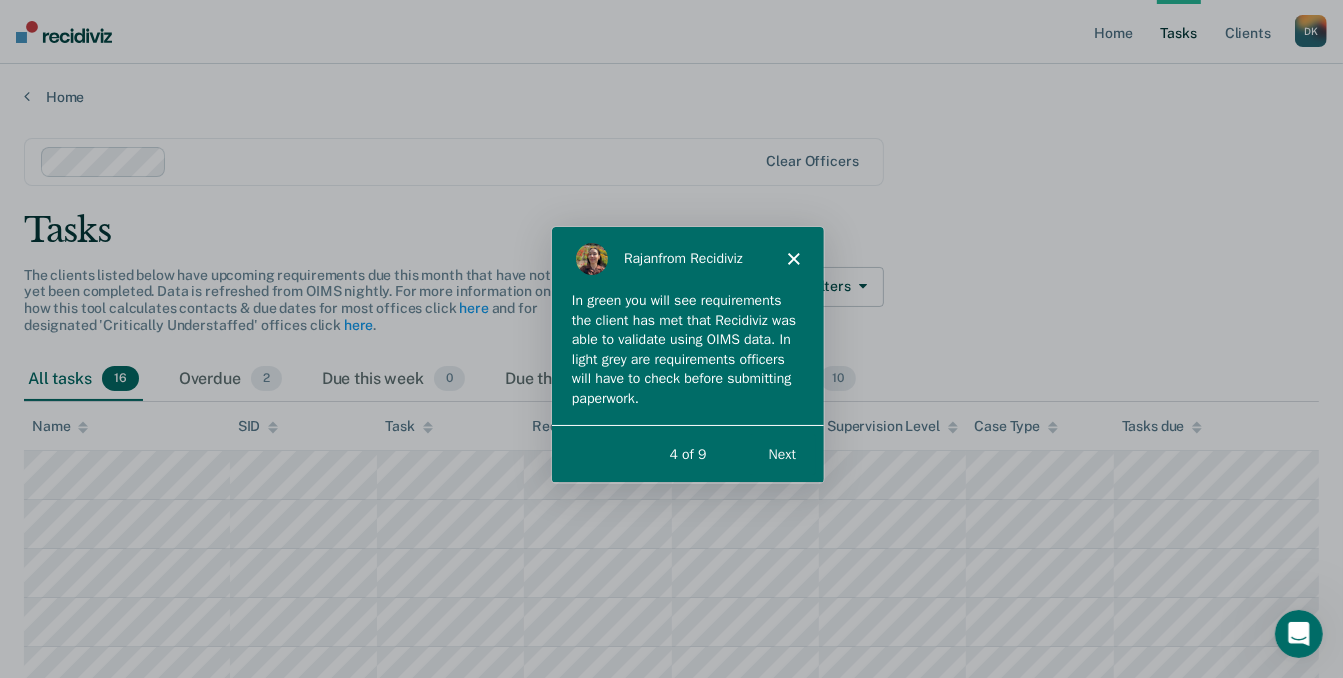 drag, startPoint x: 799, startPoint y: 237, endPoint x: 965, endPoint y: 159, distance: 183.41211 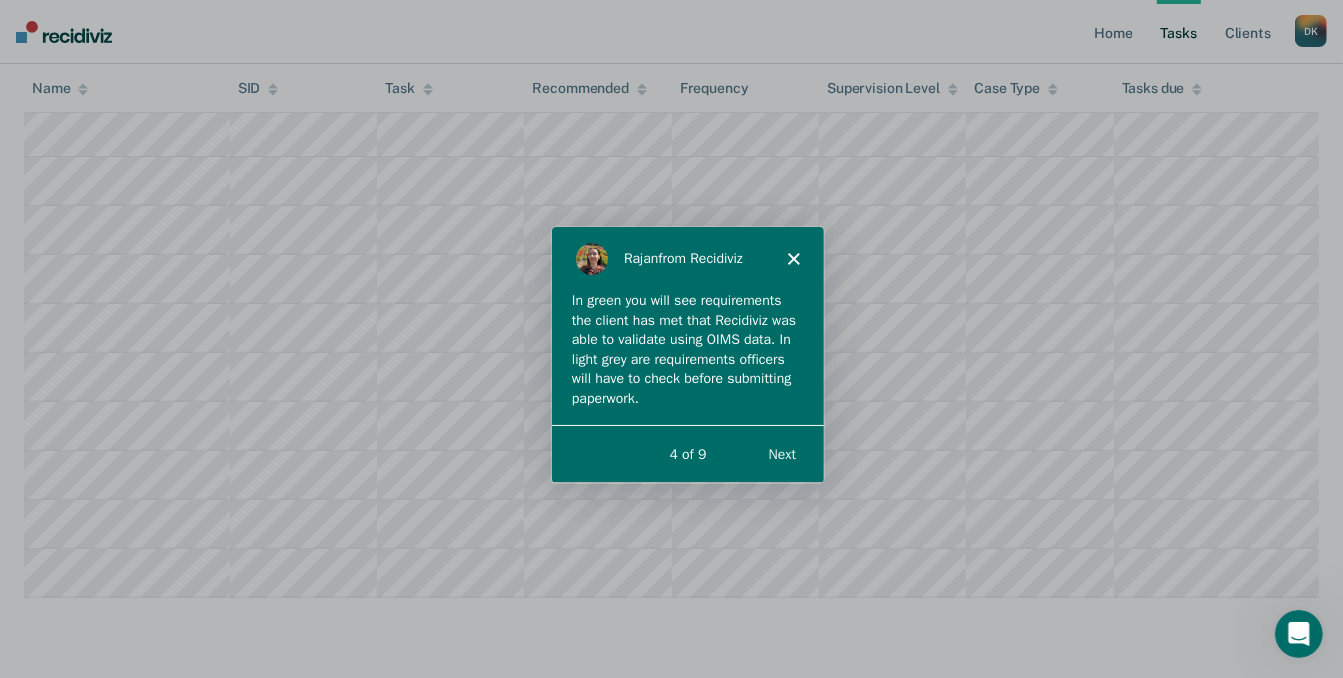 scroll, scrollTop: 713, scrollLeft: 0, axis: vertical 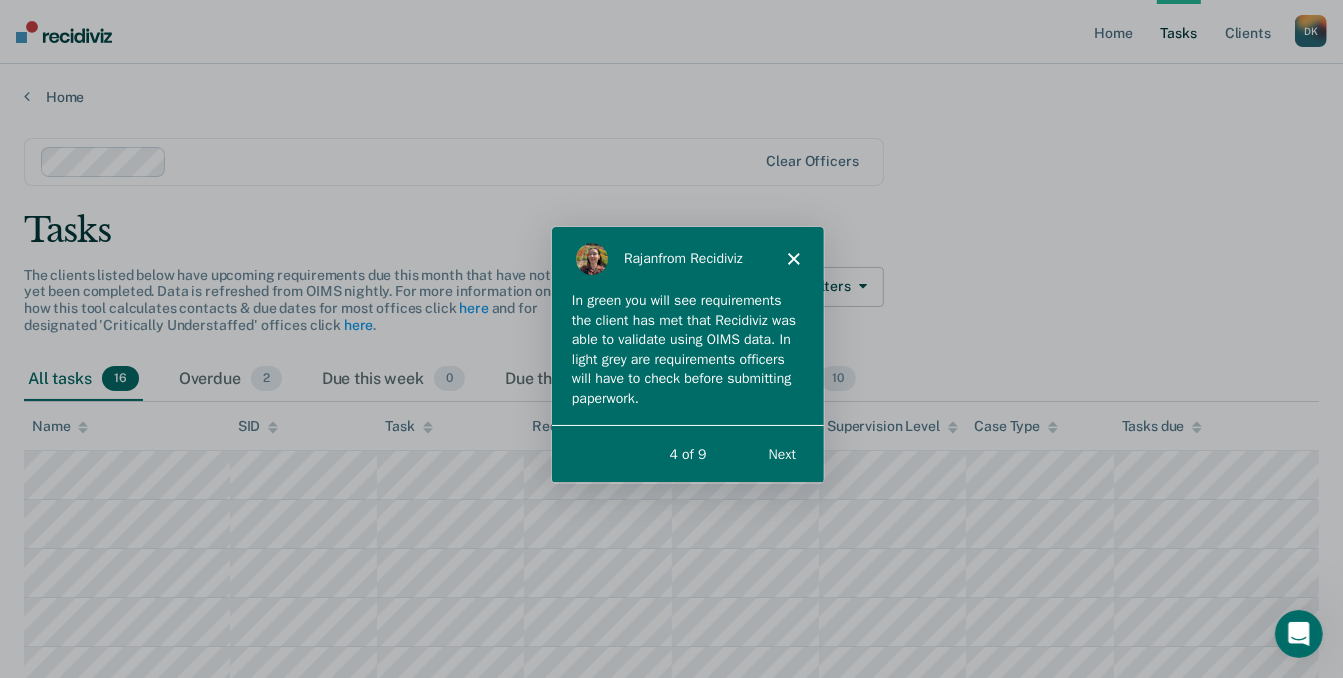 click on "Next" at bounding box center (780, 453) 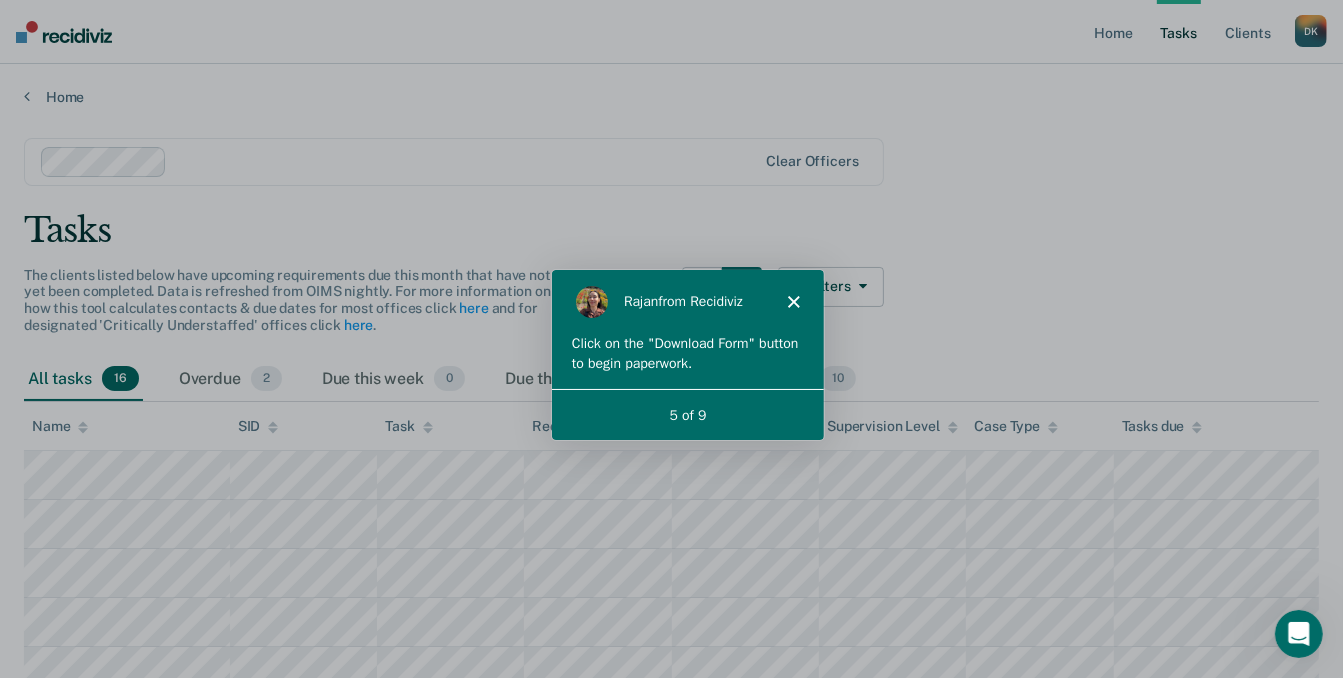 scroll, scrollTop: 0, scrollLeft: 0, axis: both 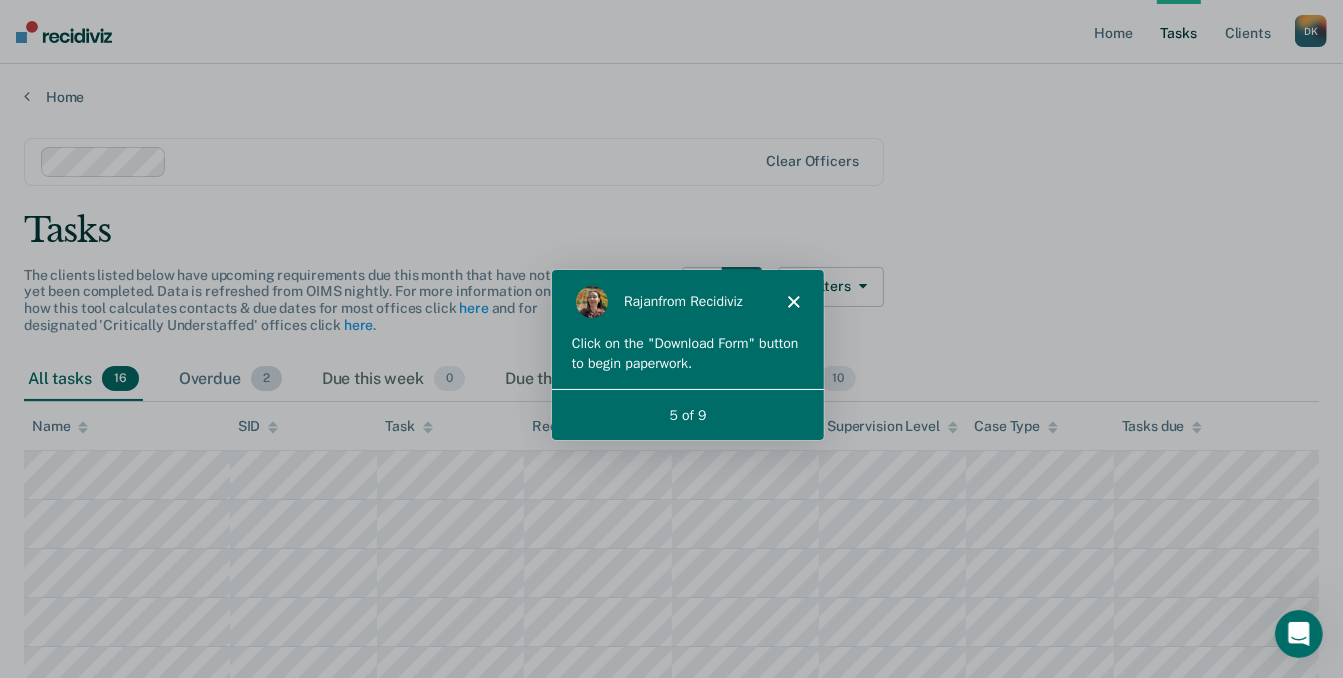 click on "2" at bounding box center (266, 379) 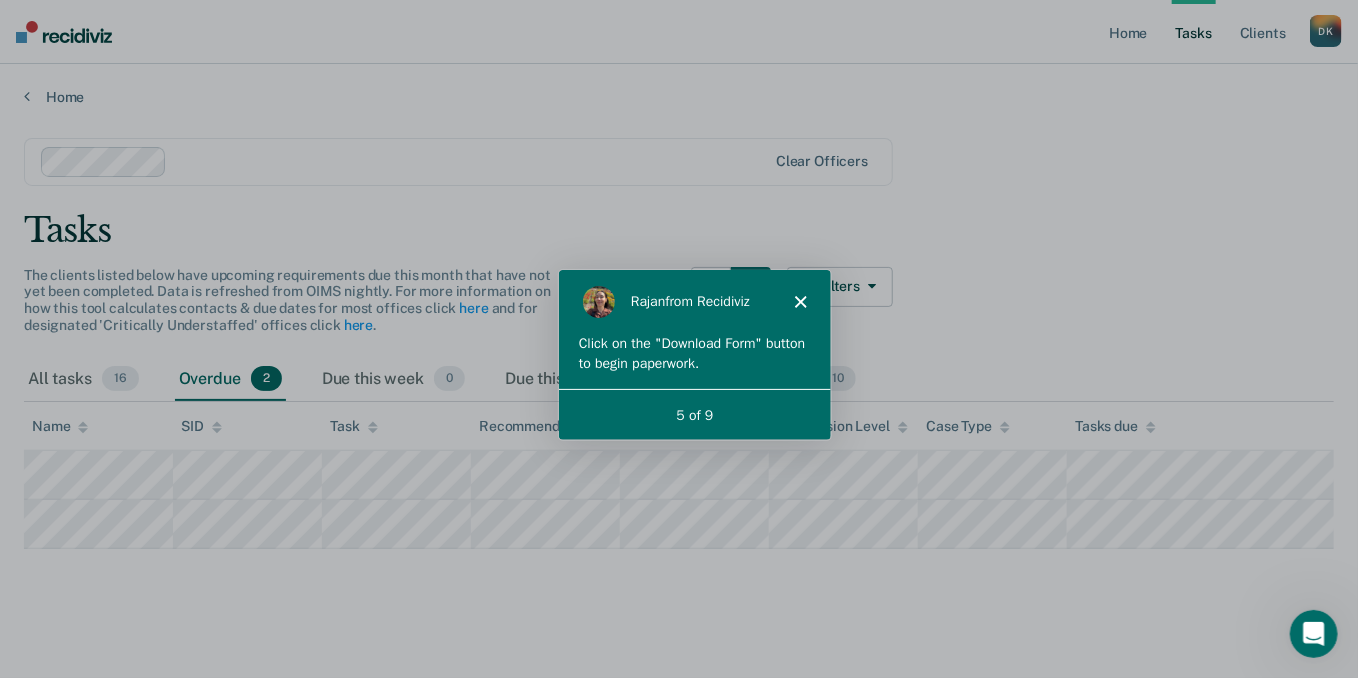 click 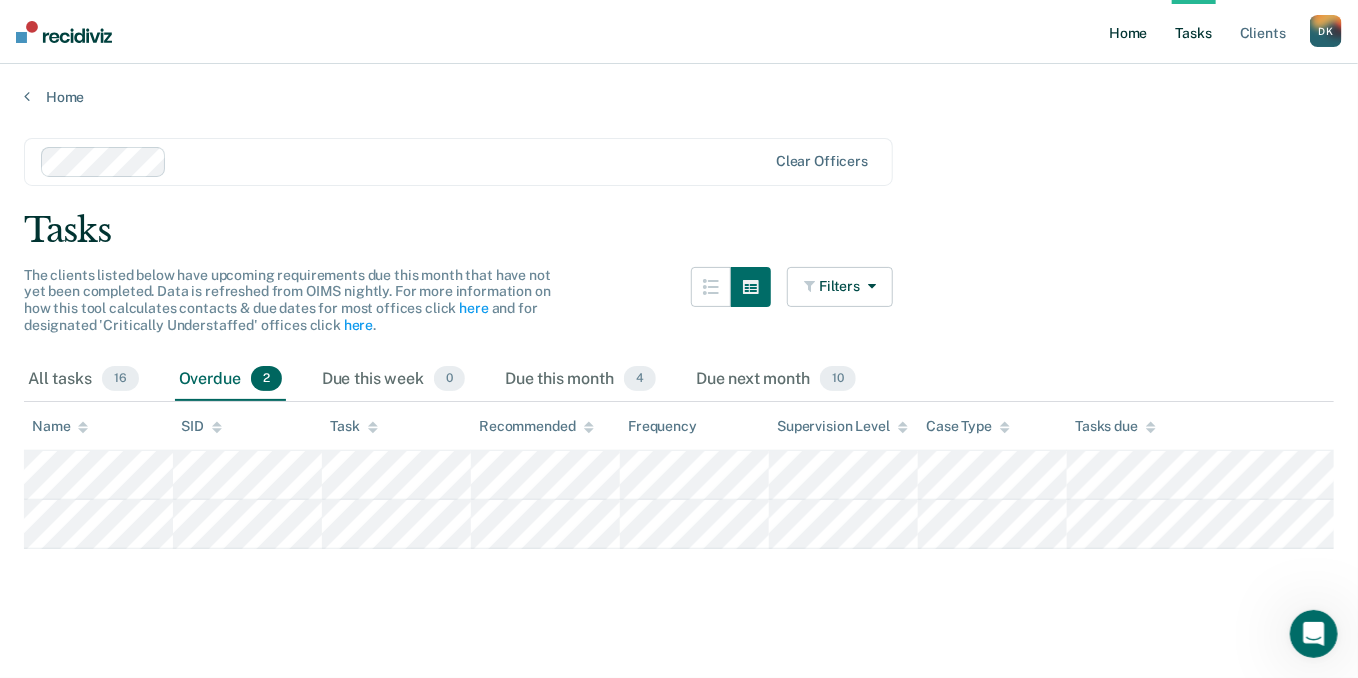 click on "Home" at bounding box center [1128, 32] 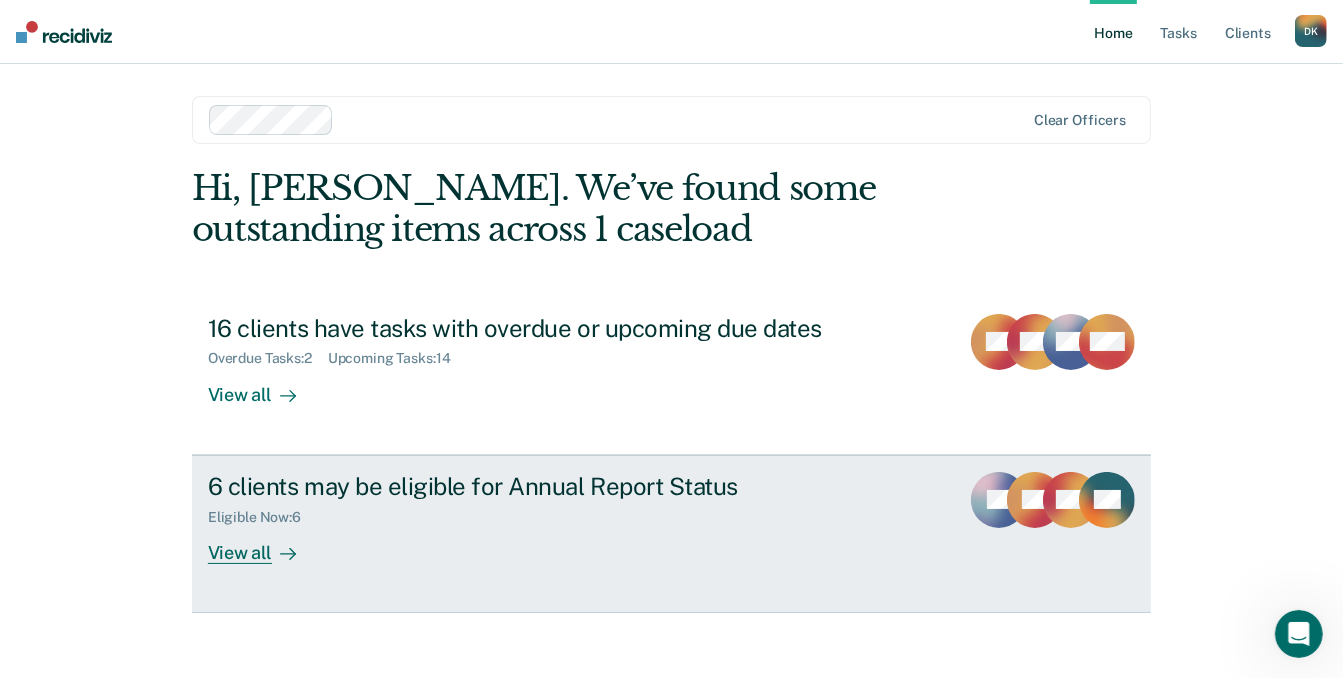 click on "View all" at bounding box center (264, 544) 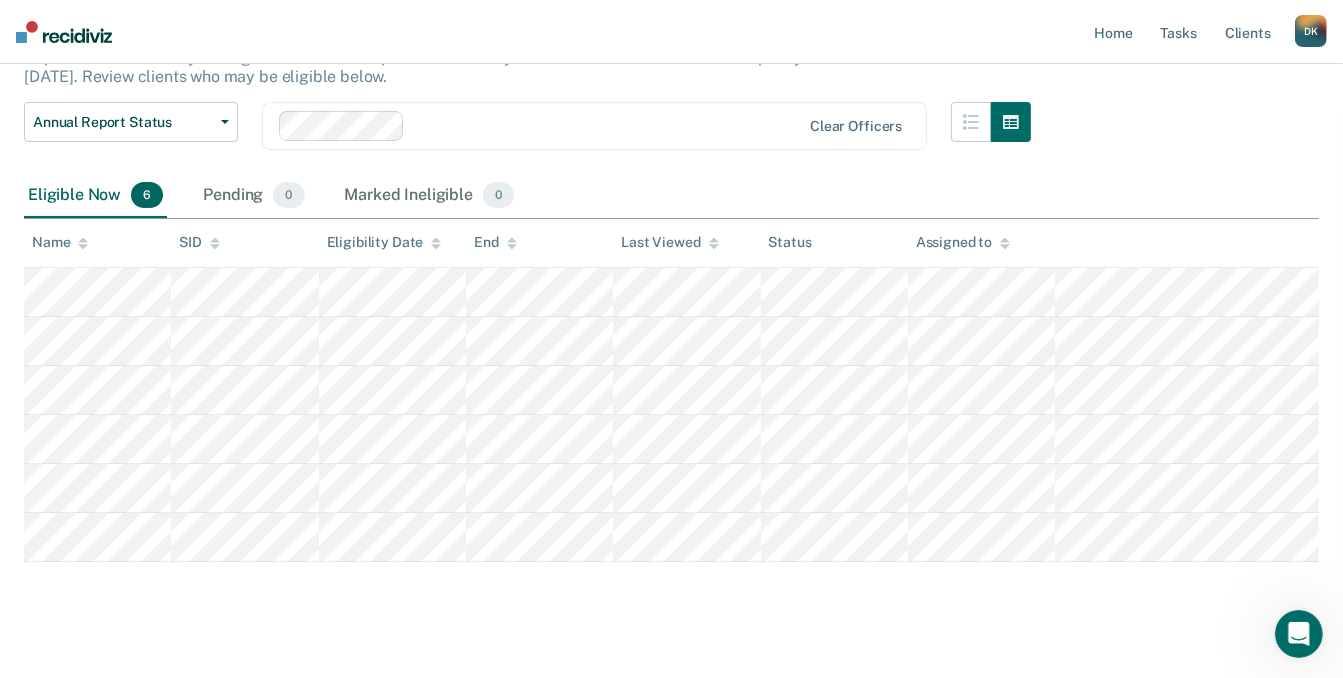 scroll, scrollTop: 172, scrollLeft: 0, axis: vertical 